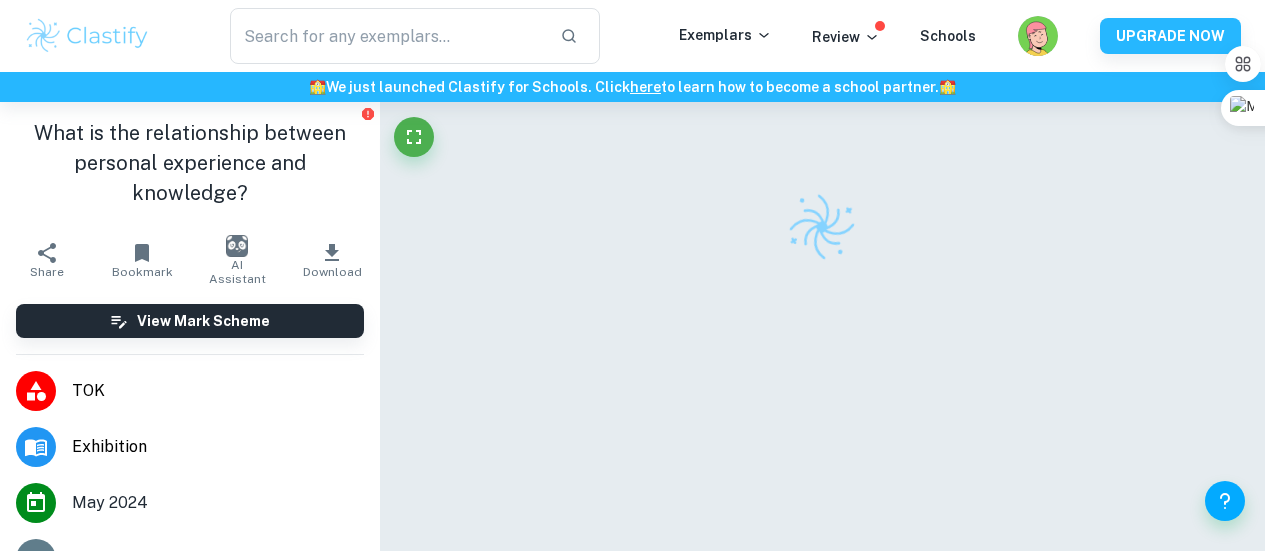scroll, scrollTop: 0, scrollLeft: 0, axis: both 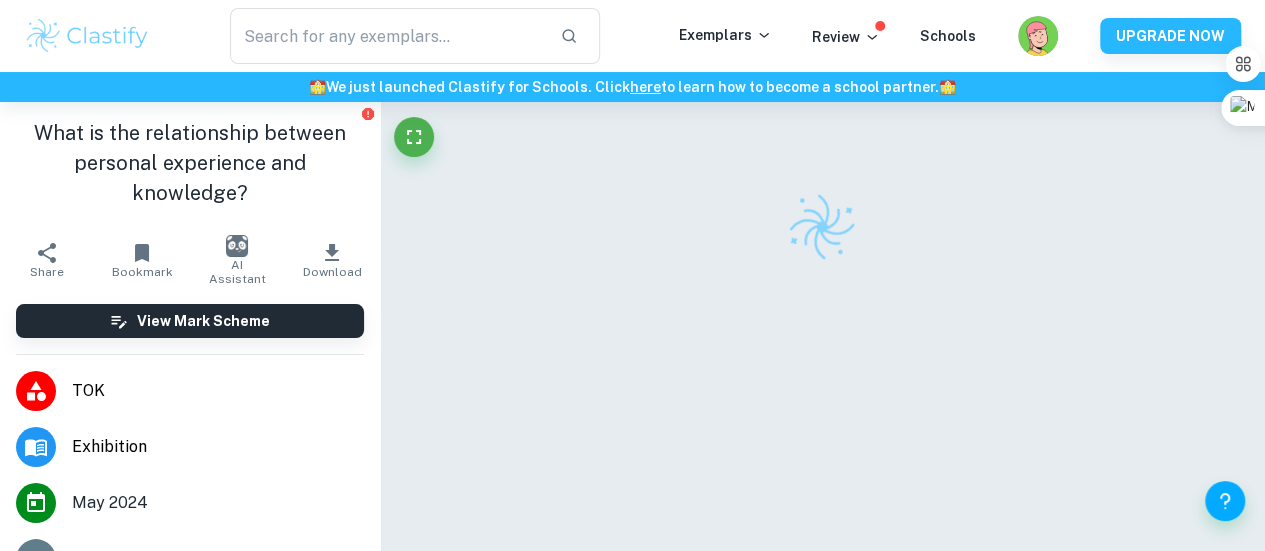 click at bounding box center (87, 36) 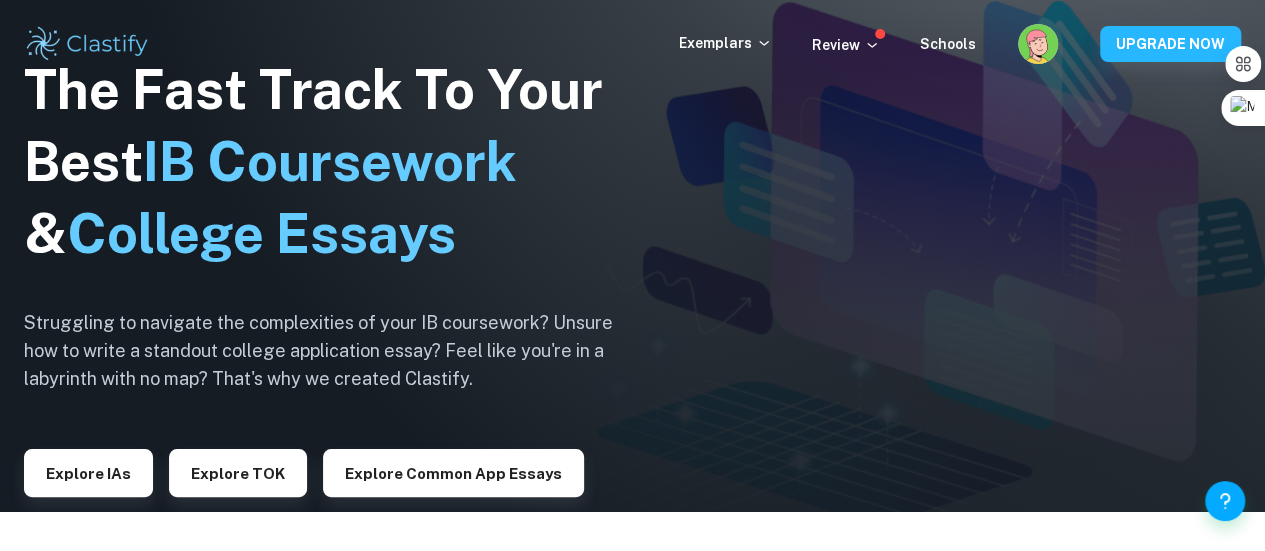 scroll, scrollTop: 38, scrollLeft: 0, axis: vertical 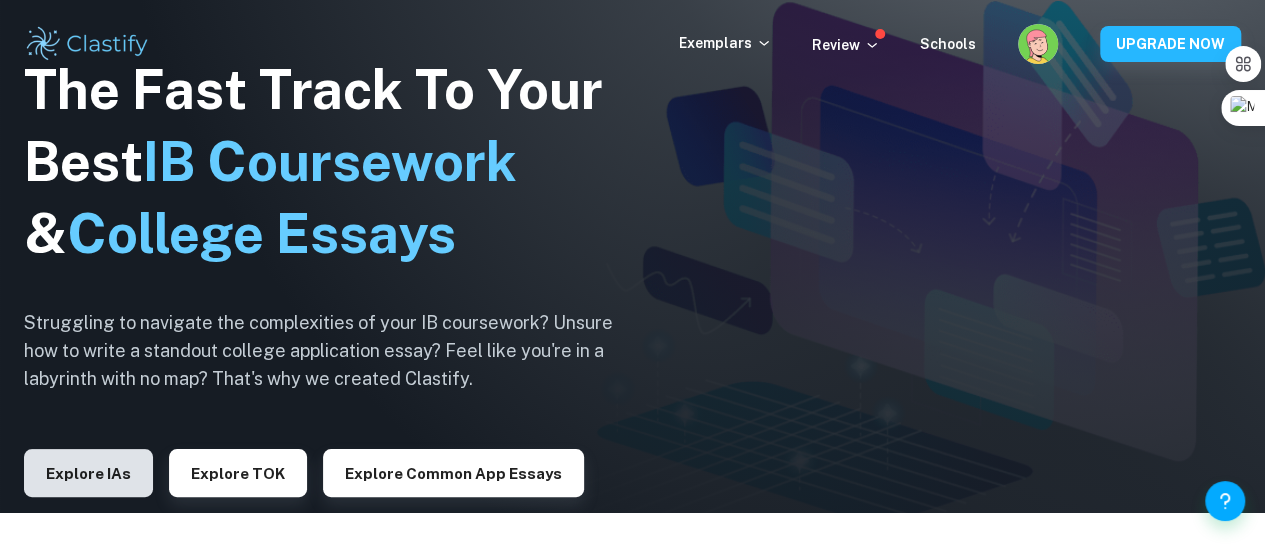 click on "Explore IAs" at bounding box center (88, 473) 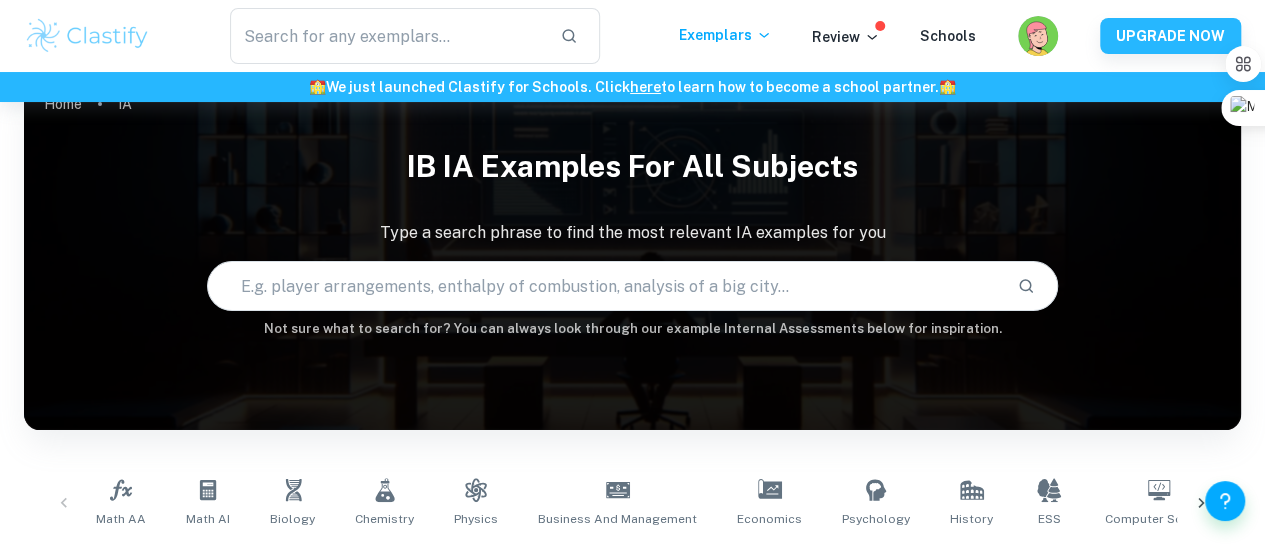 scroll, scrollTop: 0, scrollLeft: 0, axis: both 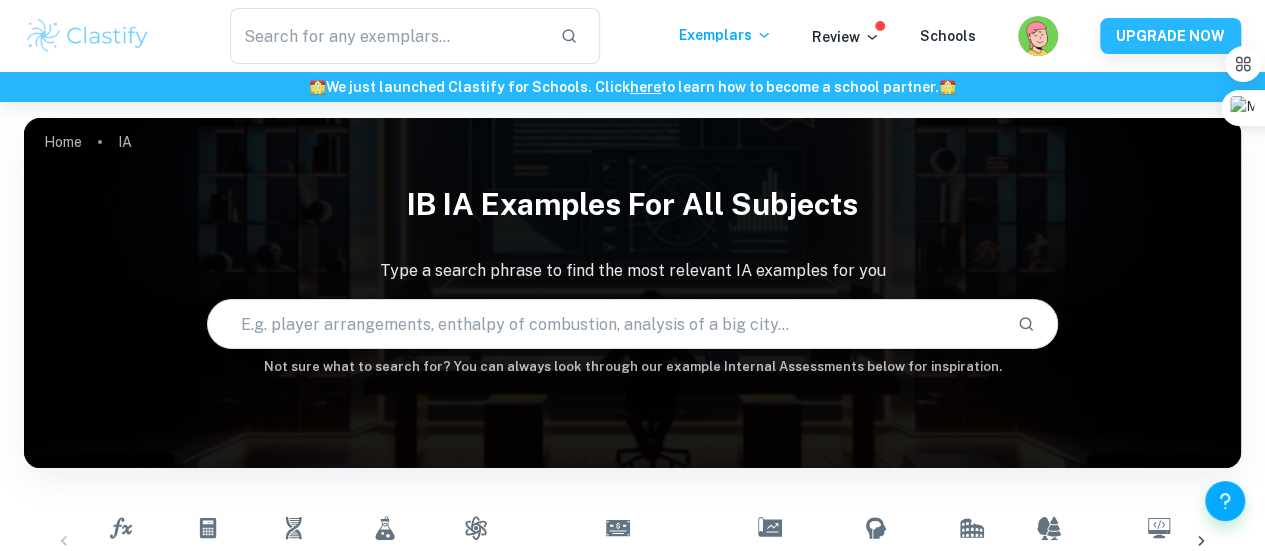 click at bounding box center [605, 324] 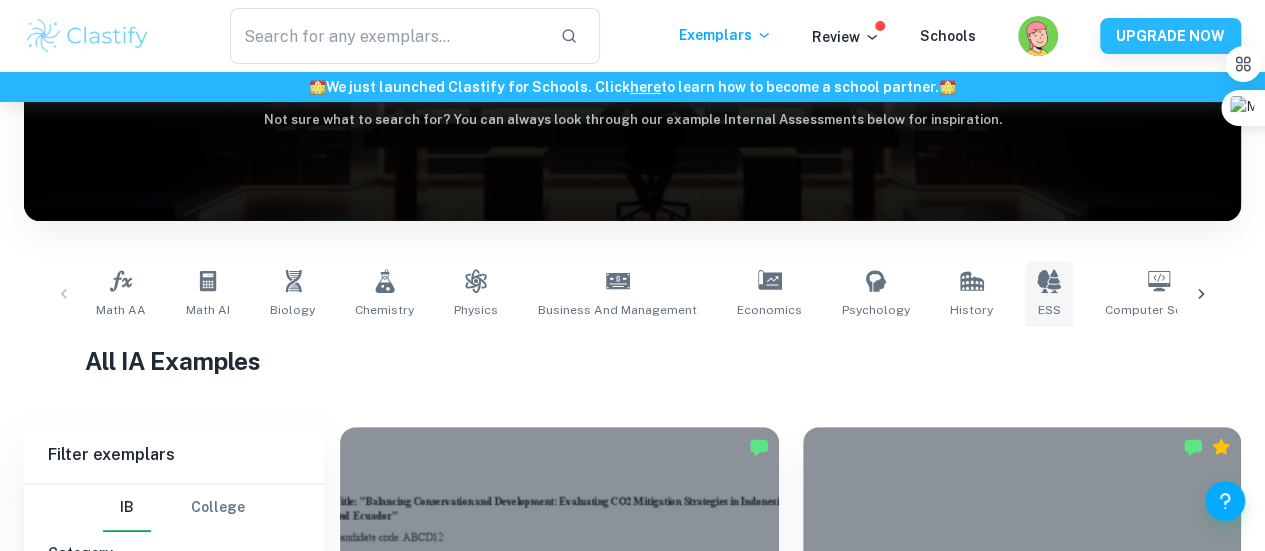 click on "ESS" at bounding box center [1049, 294] 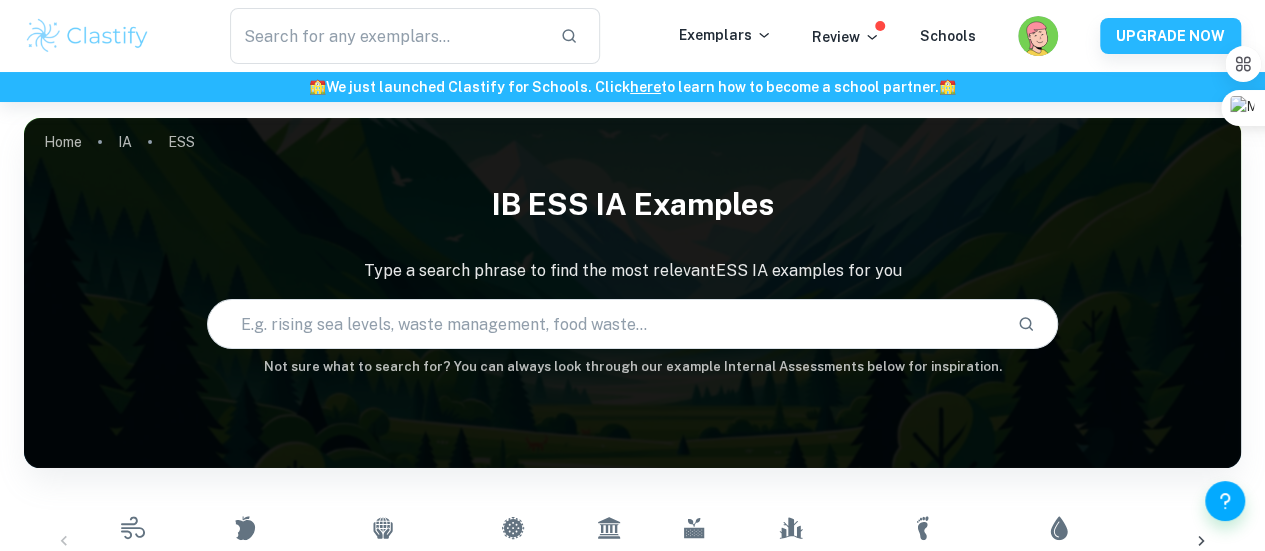scroll, scrollTop: 147, scrollLeft: 0, axis: vertical 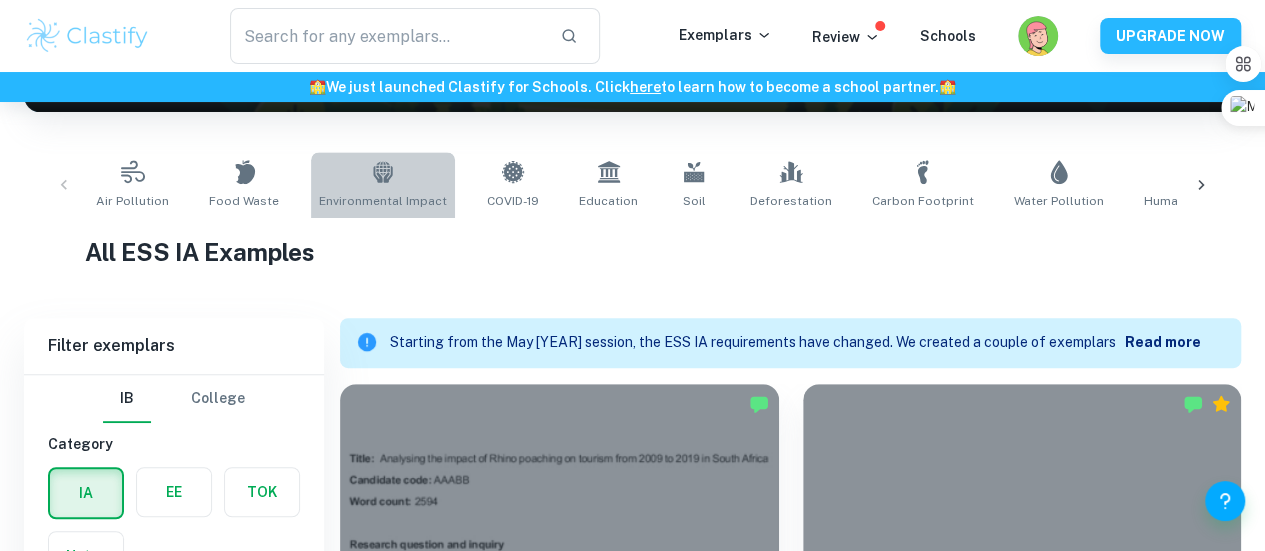 click on "Environmental Impact" at bounding box center [383, 185] 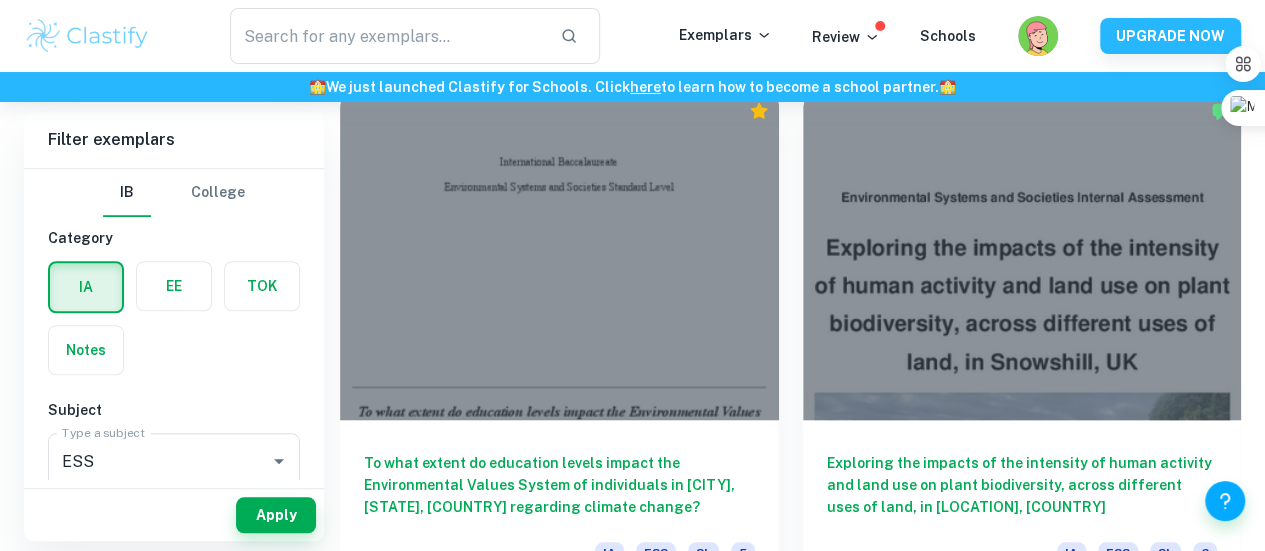 scroll, scrollTop: 636, scrollLeft: 0, axis: vertical 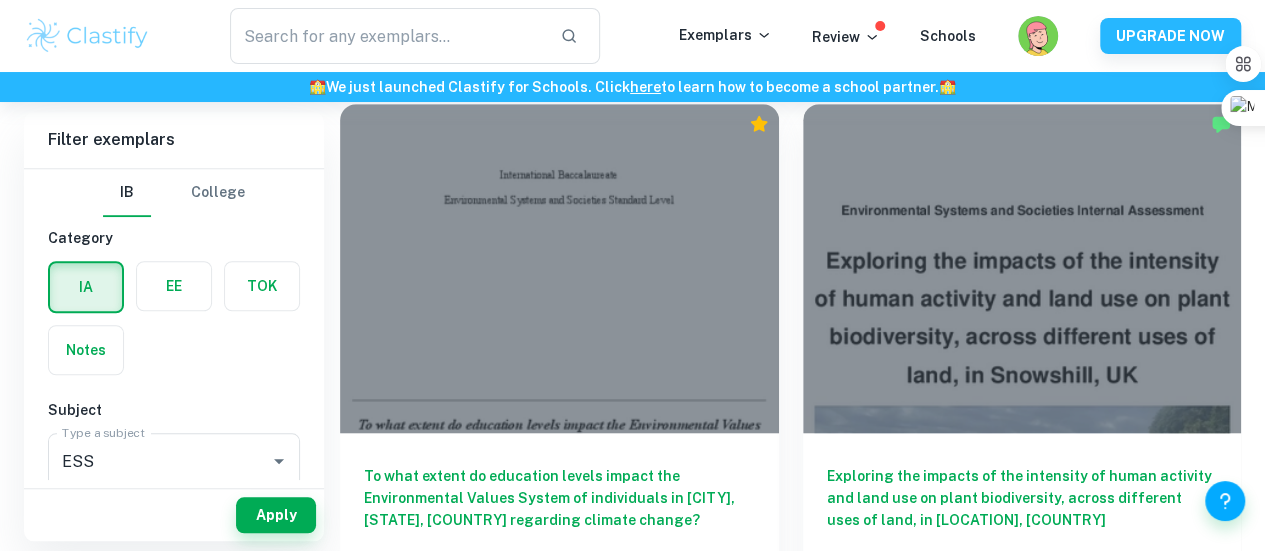 click at bounding box center (559, 268) 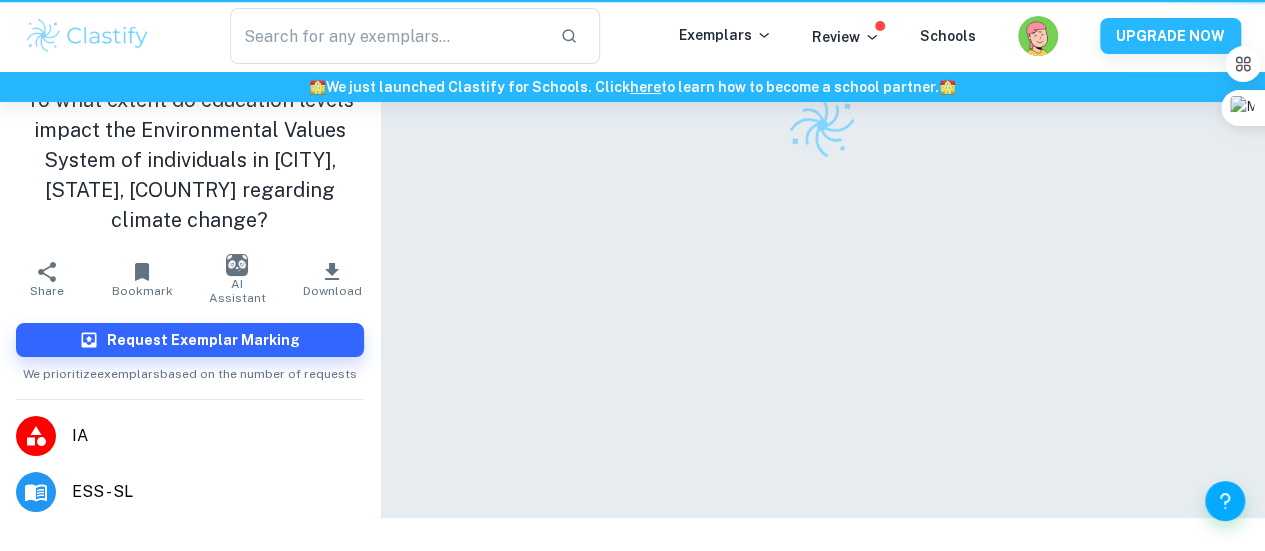 scroll, scrollTop: 0, scrollLeft: 0, axis: both 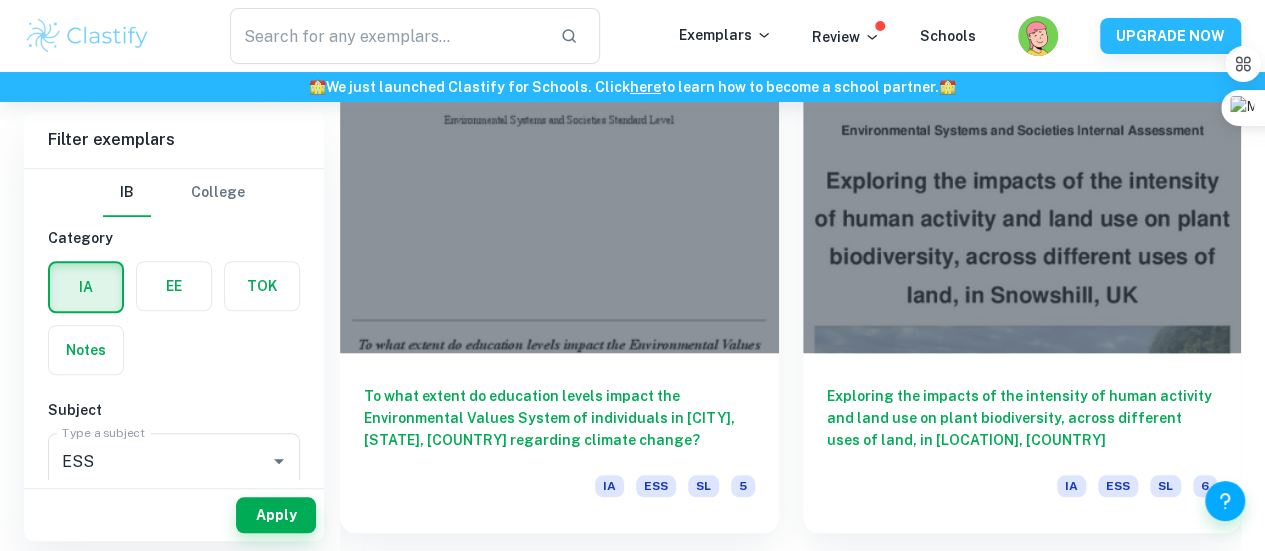 click on "Exploring the impacts of the intensity of human activity and land use on plant biodiversity, across different uses of land, in [LOCATION], [COUNTRY]" at bounding box center [1022, 418] 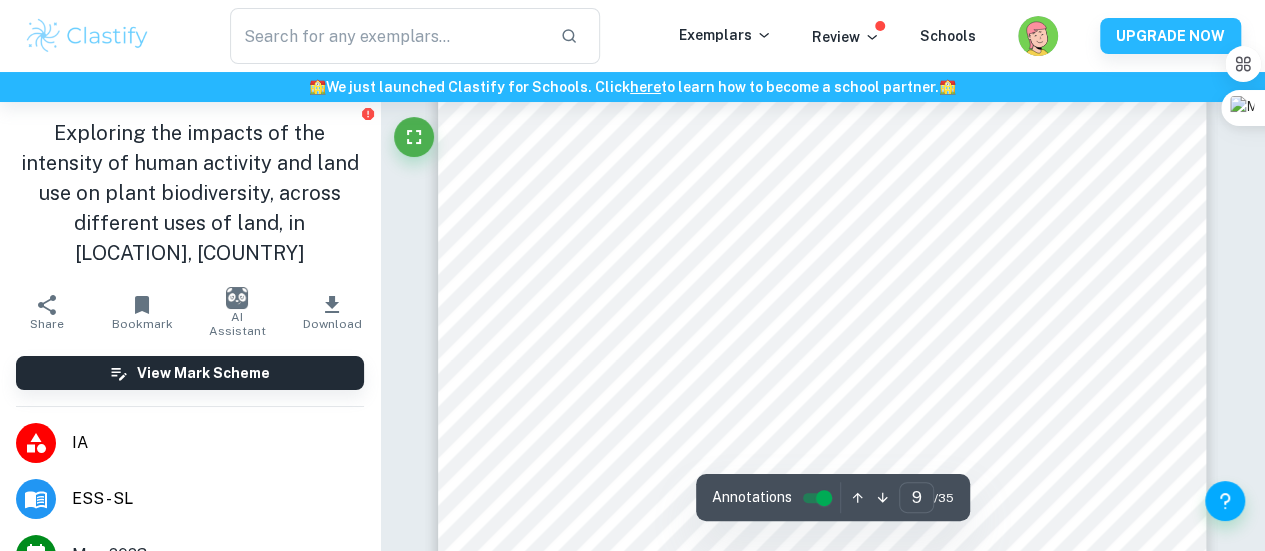 scroll, scrollTop: 9652, scrollLeft: 0, axis: vertical 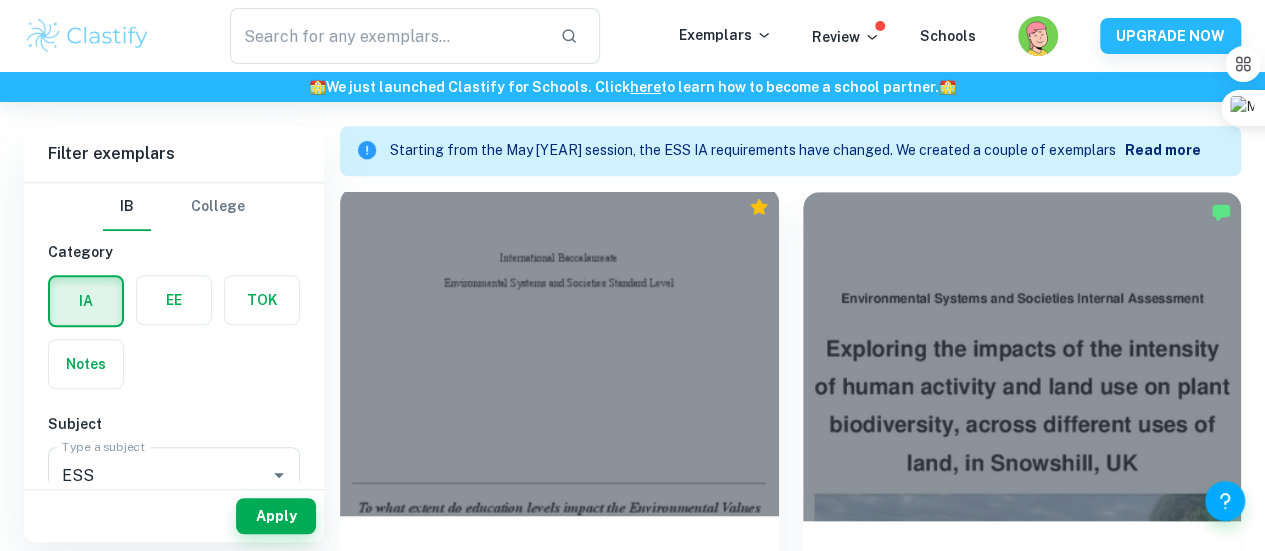 click at bounding box center (559, 351) 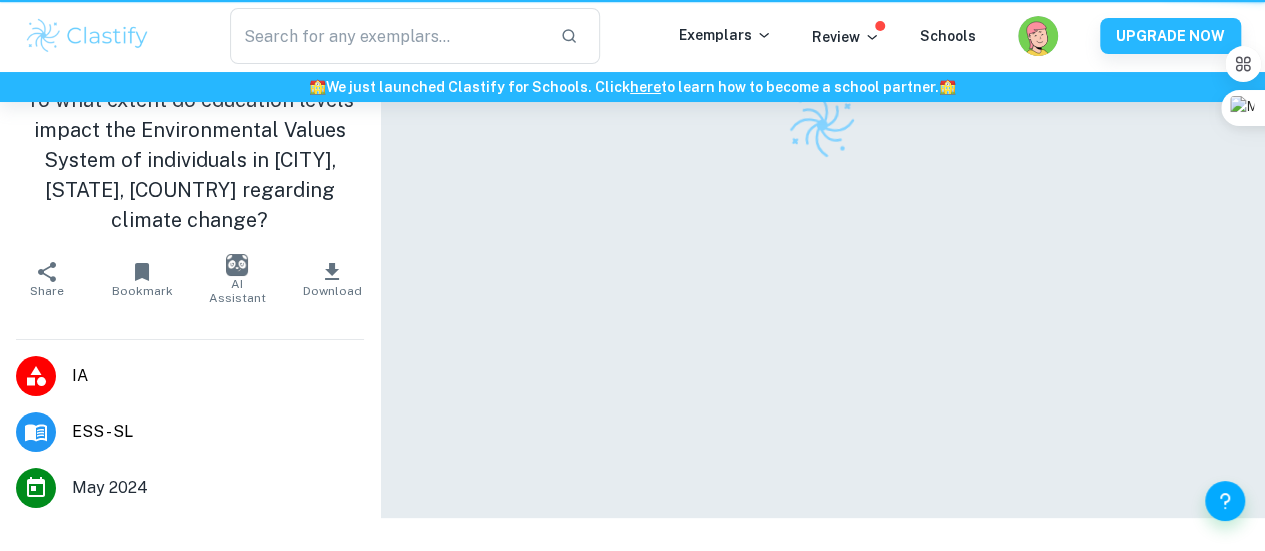 scroll, scrollTop: 0, scrollLeft: 0, axis: both 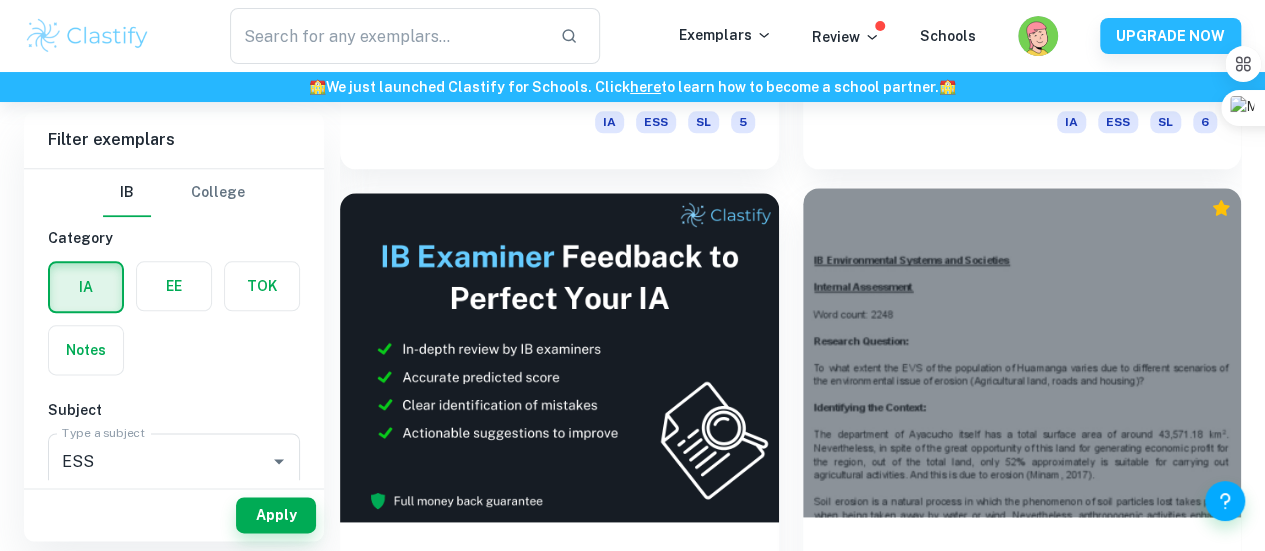 click at bounding box center (1022, 352) 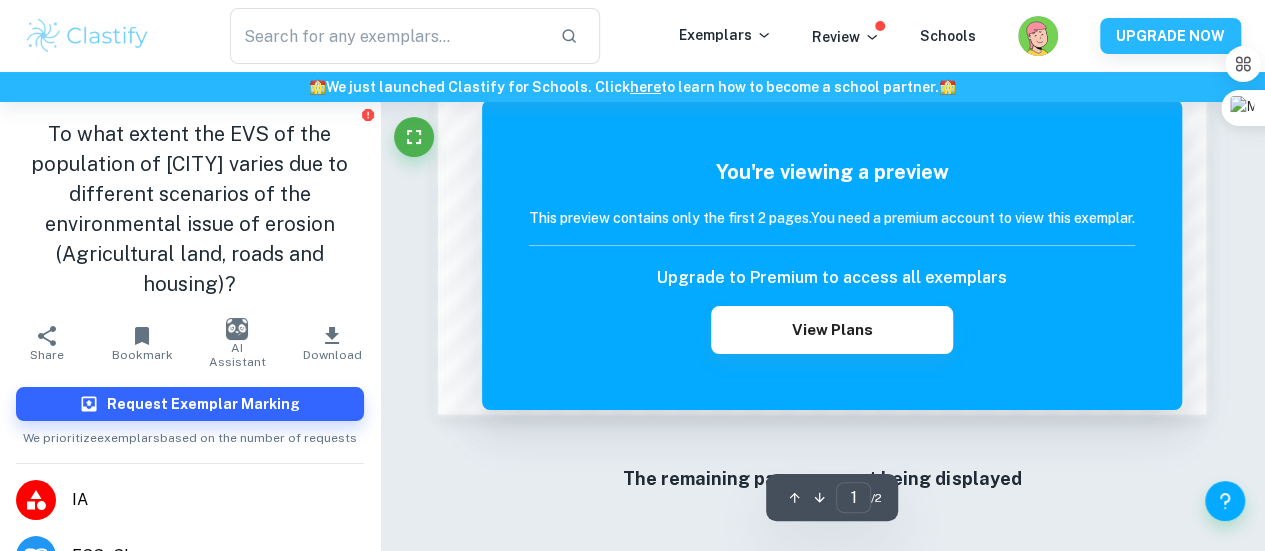 scroll, scrollTop: 1886, scrollLeft: 0, axis: vertical 